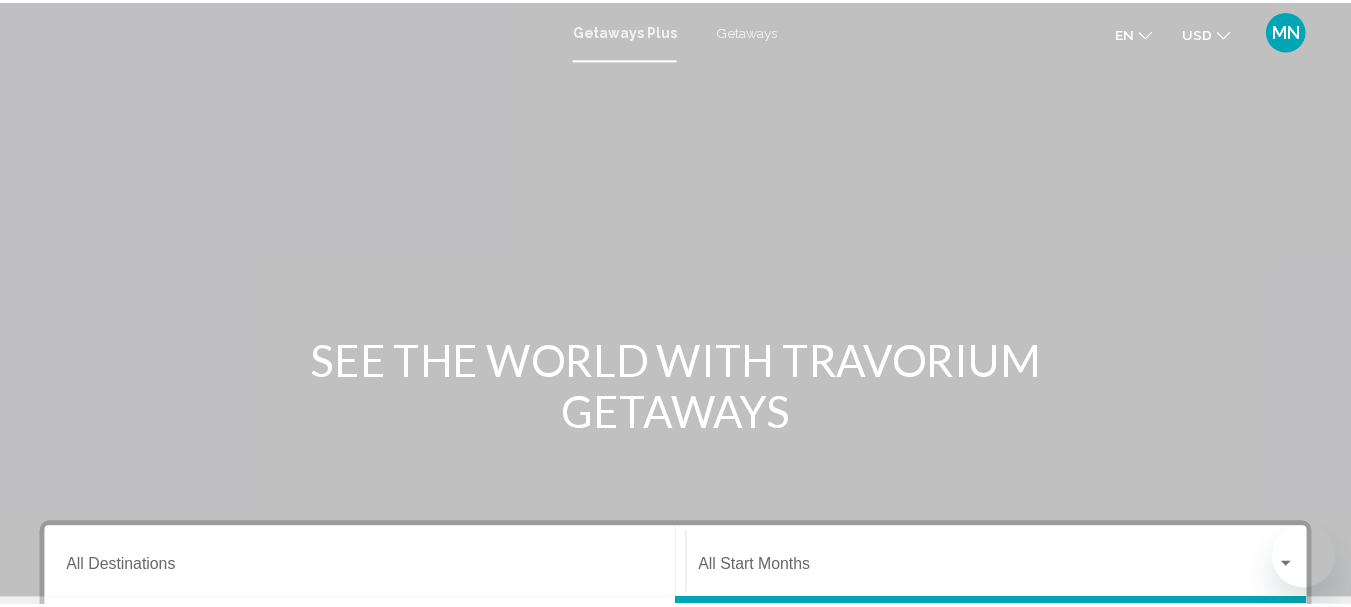 scroll, scrollTop: 0, scrollLeft: 0, axis: both 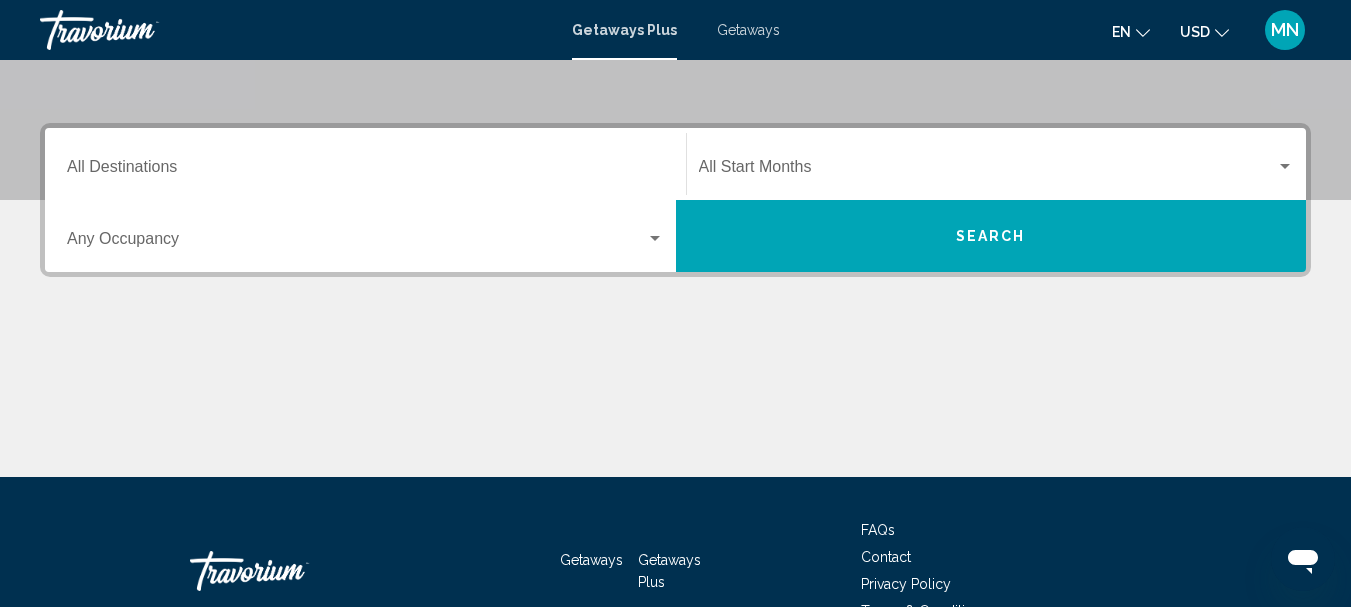 click on "Destination All Destinations" at bounding box center (365, 171) 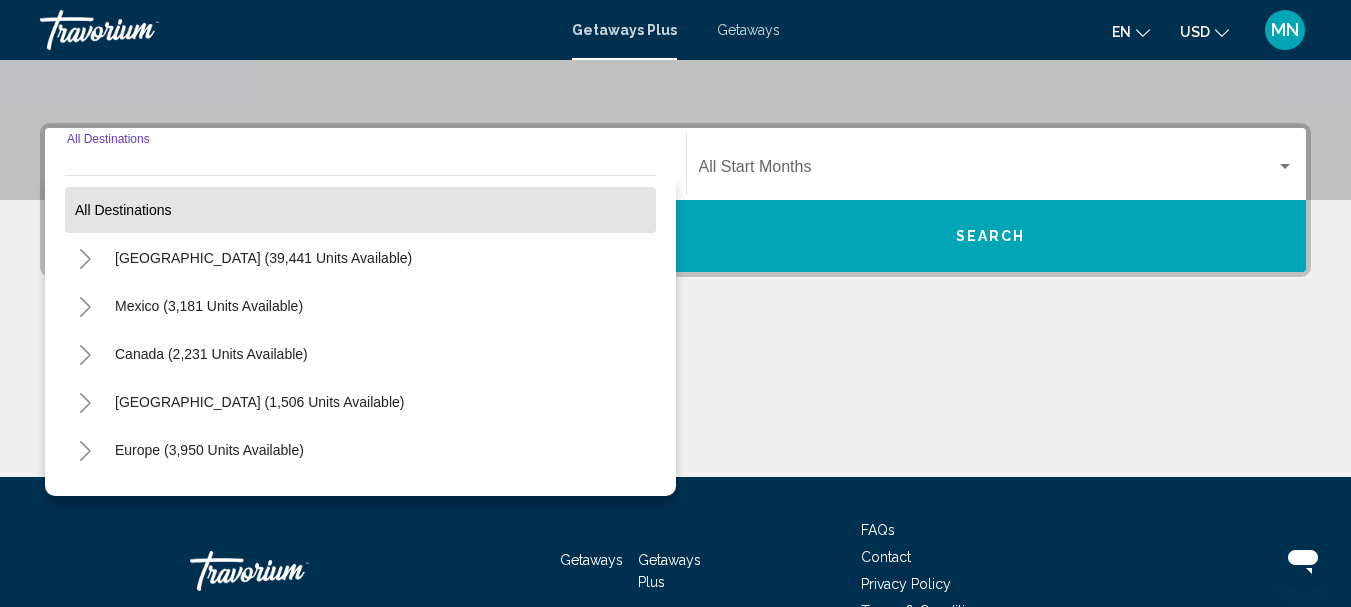 scroll, scrollTop: 458, scrollLeft: 0, axis: vertical 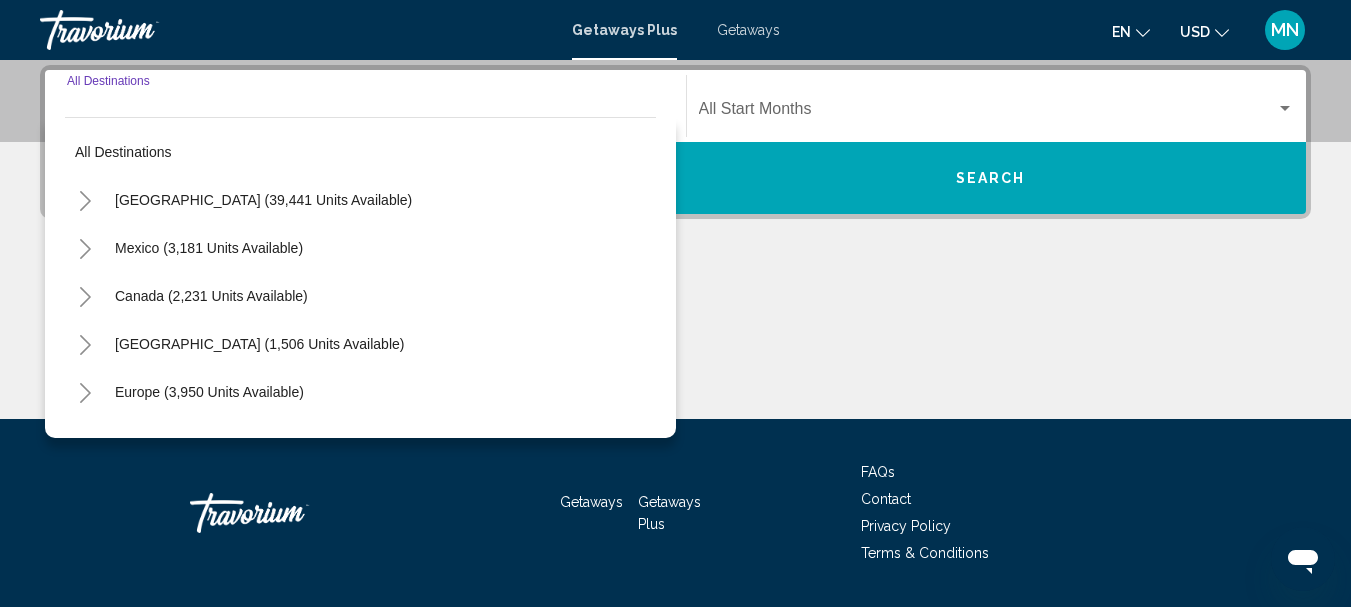 click on "Destination All Destinations" at bounding box center (365, 106) 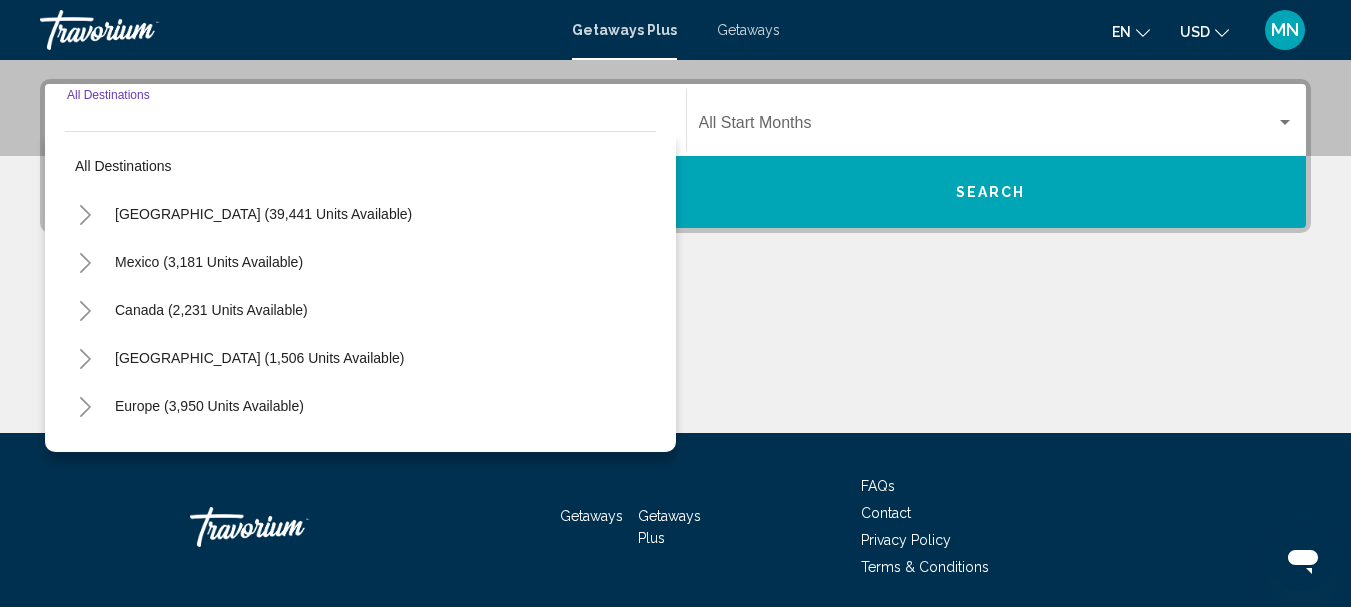 scroll, scrollTop: 458, scrollLeft: 0, axis: vertical 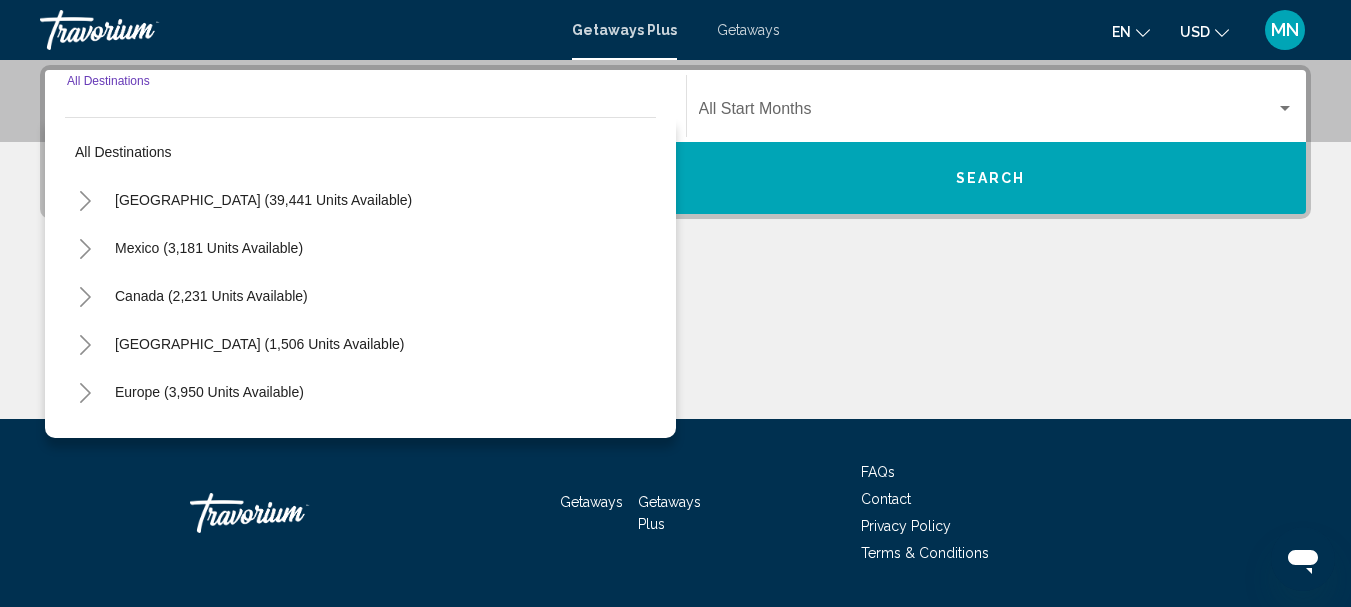 click at bounding box center (675, 344) 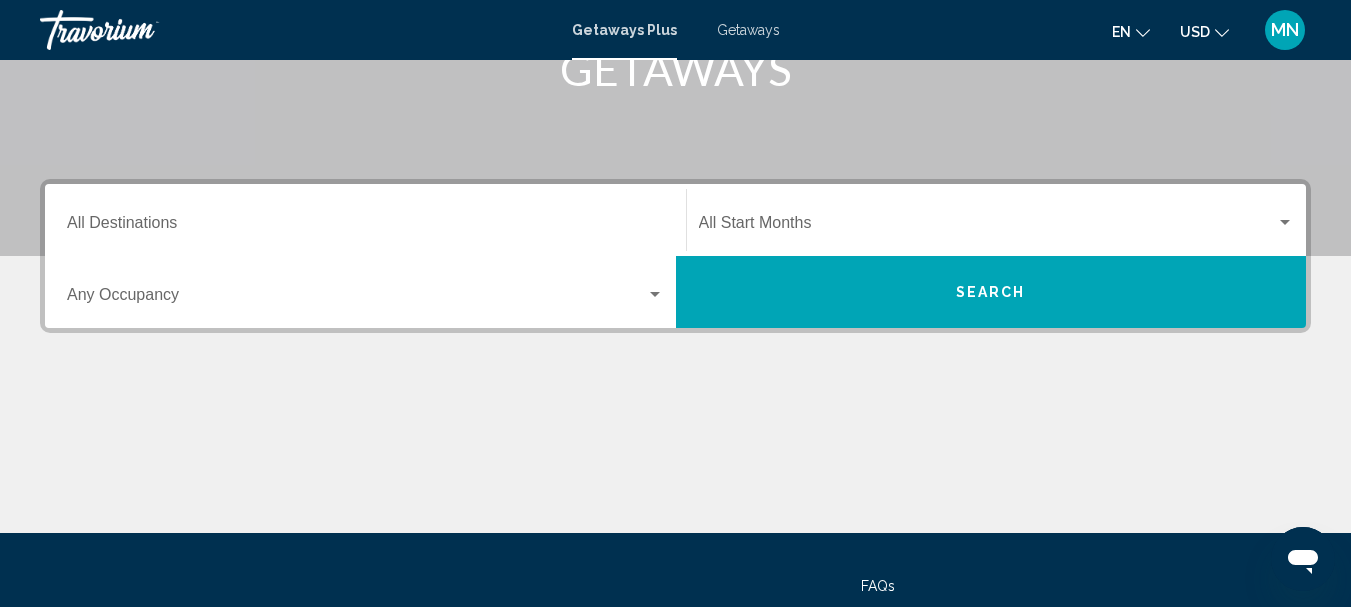 scroll, scrollTop: 158, scrollLeft: 0, axis: vertical 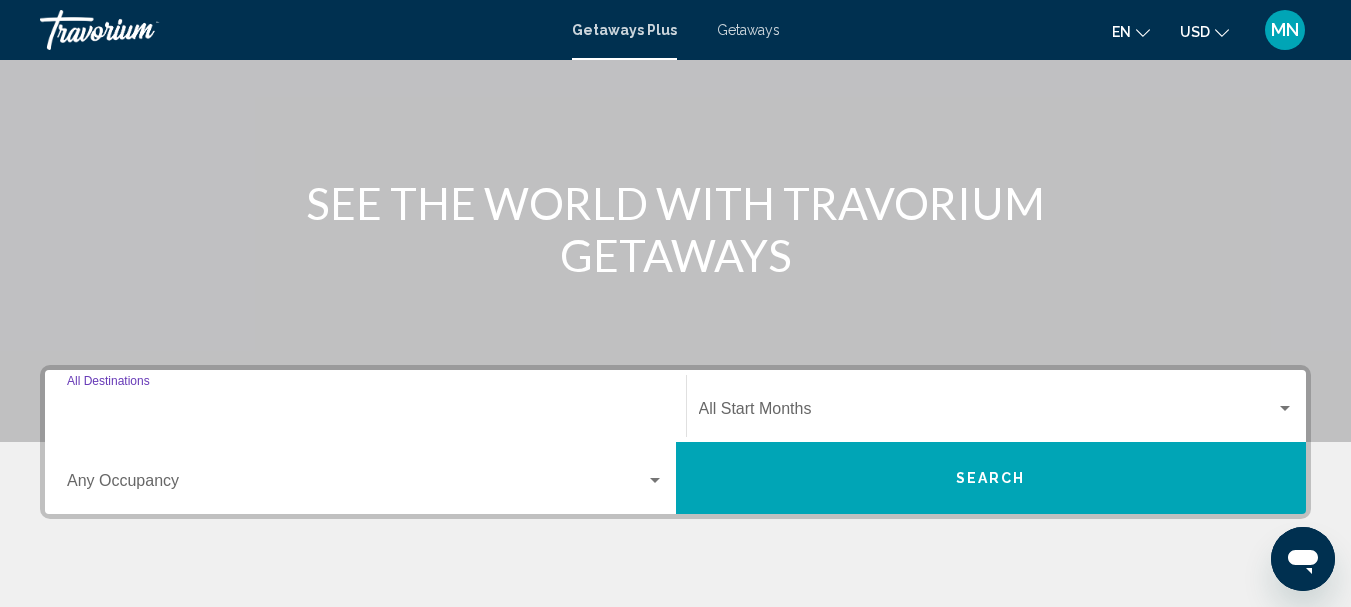 click on "Destination All Destinations" at bounding box center [365, 413] 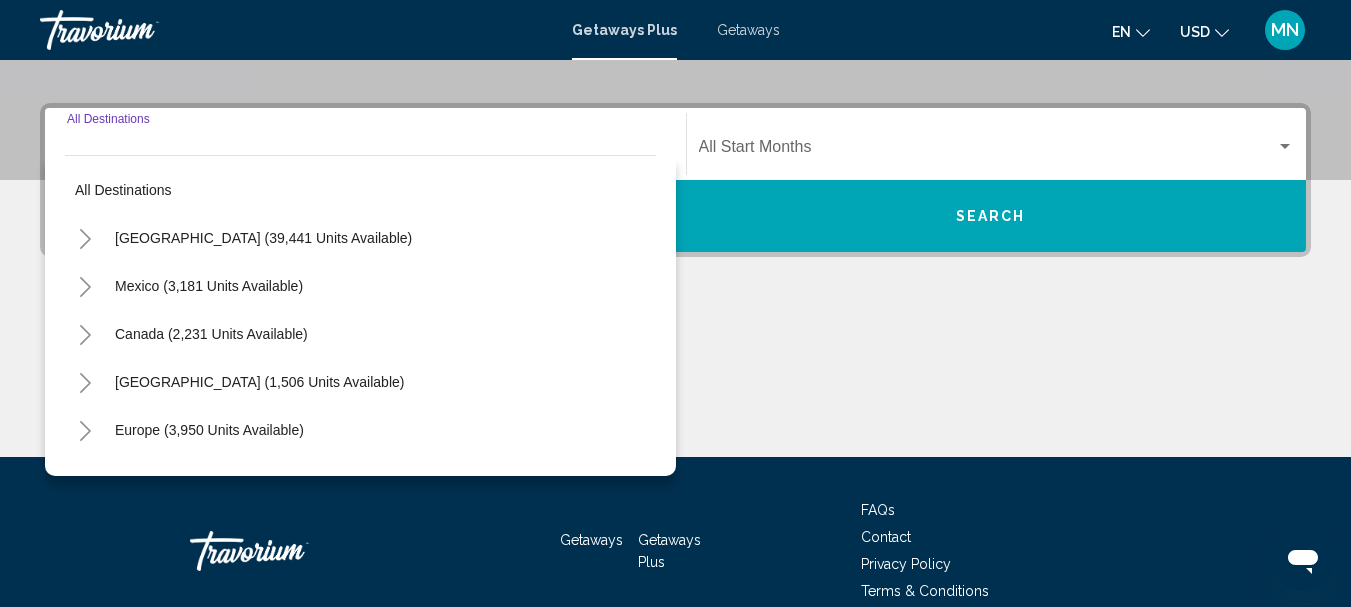 scroll, scrollTop: 458, scrollLeft: 0, axis: vertical 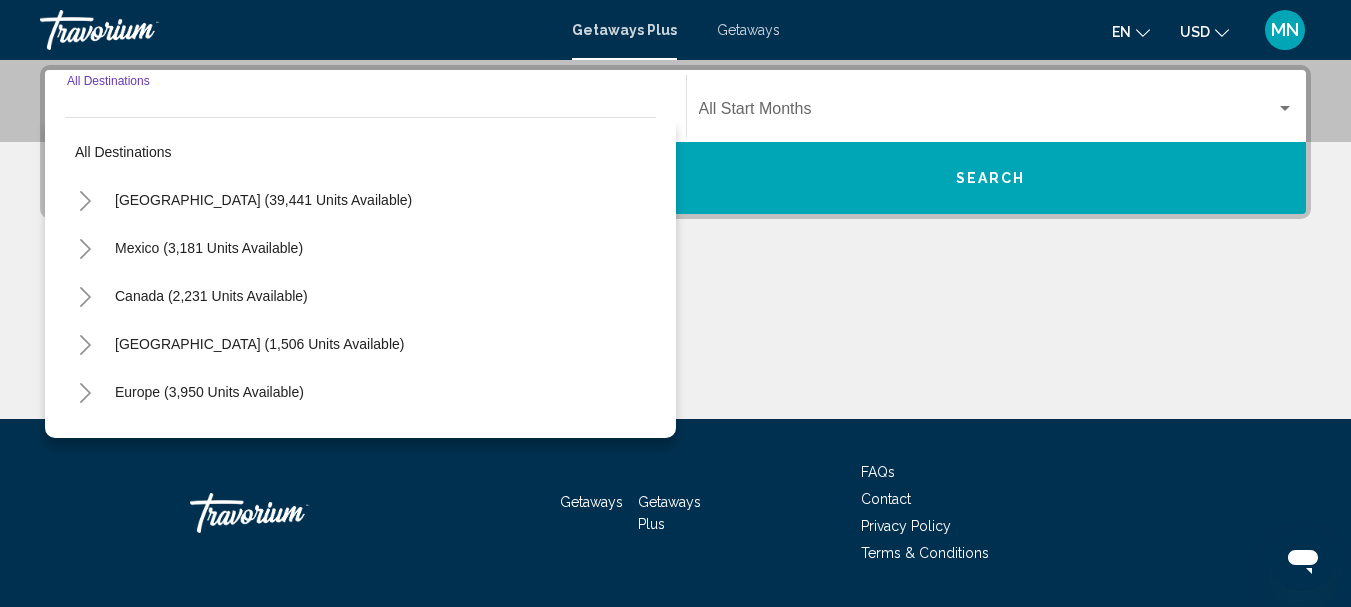 click on "Destination All Destinations" at bounding box center [365, 113] 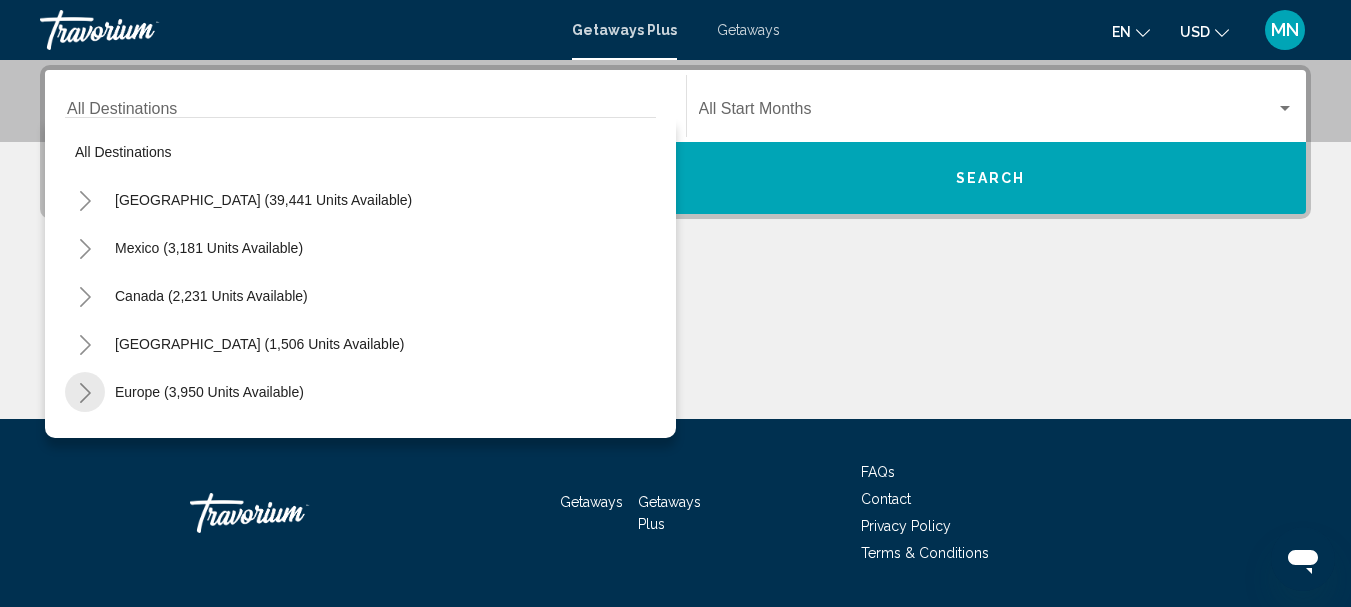click 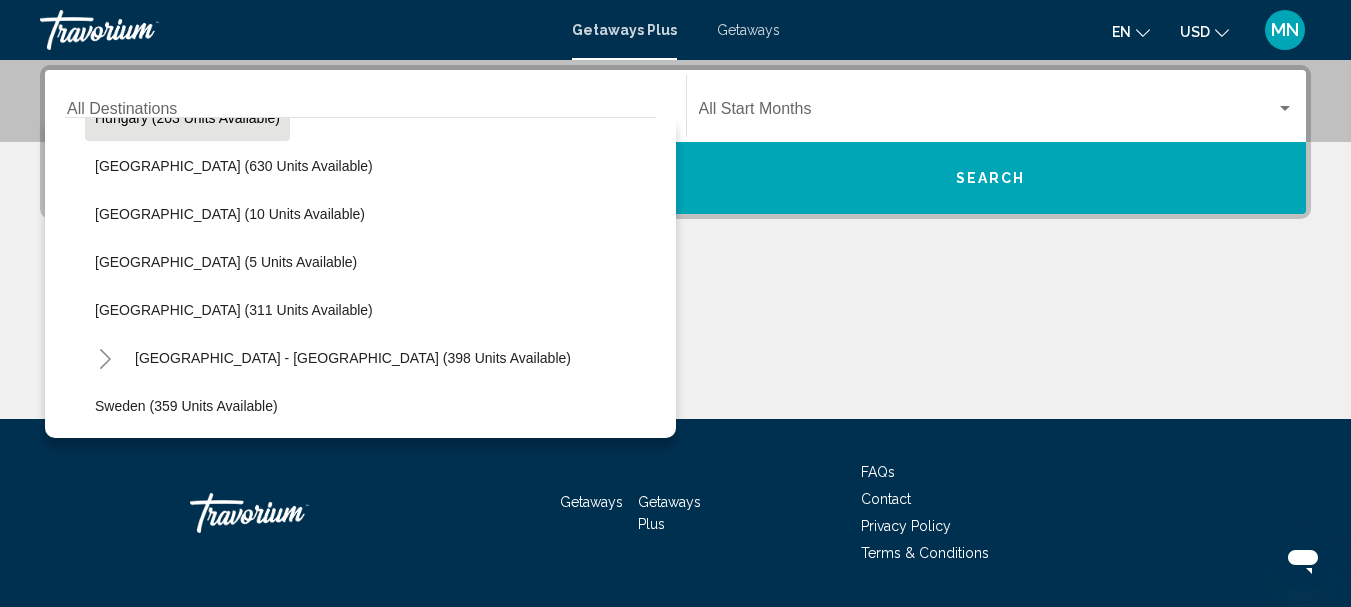 scroll, scrollTop: 600, scrollLeft: 0, axis: vertical 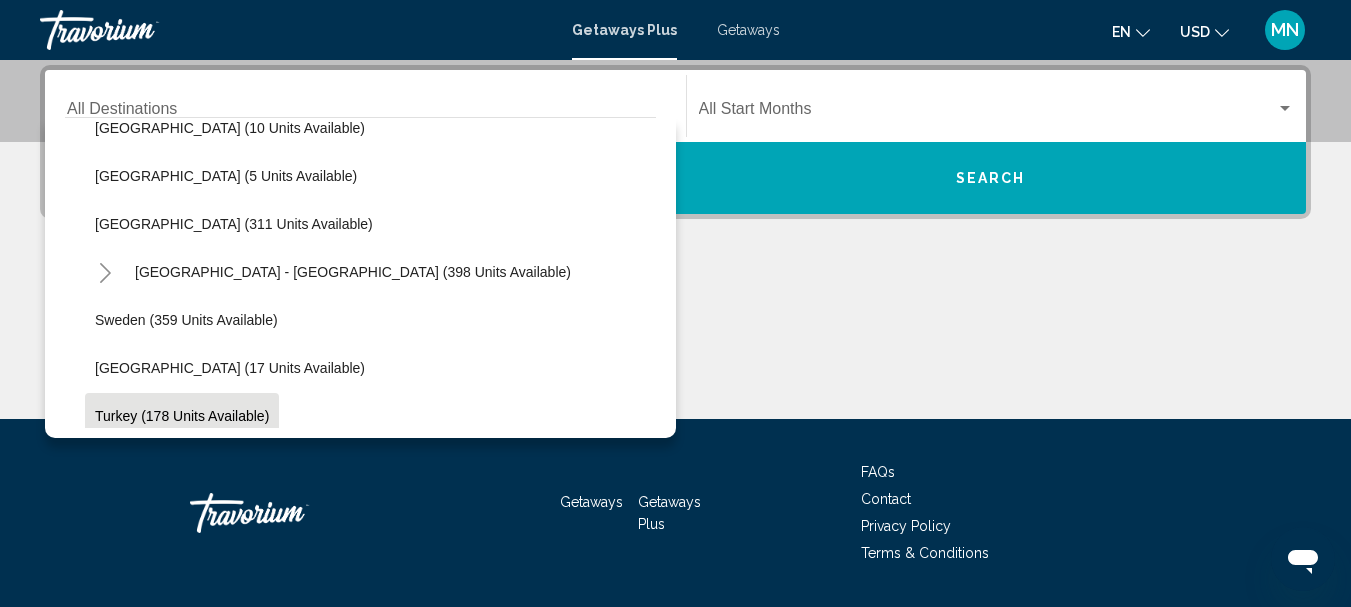 click on "Turkey (178 units available)" 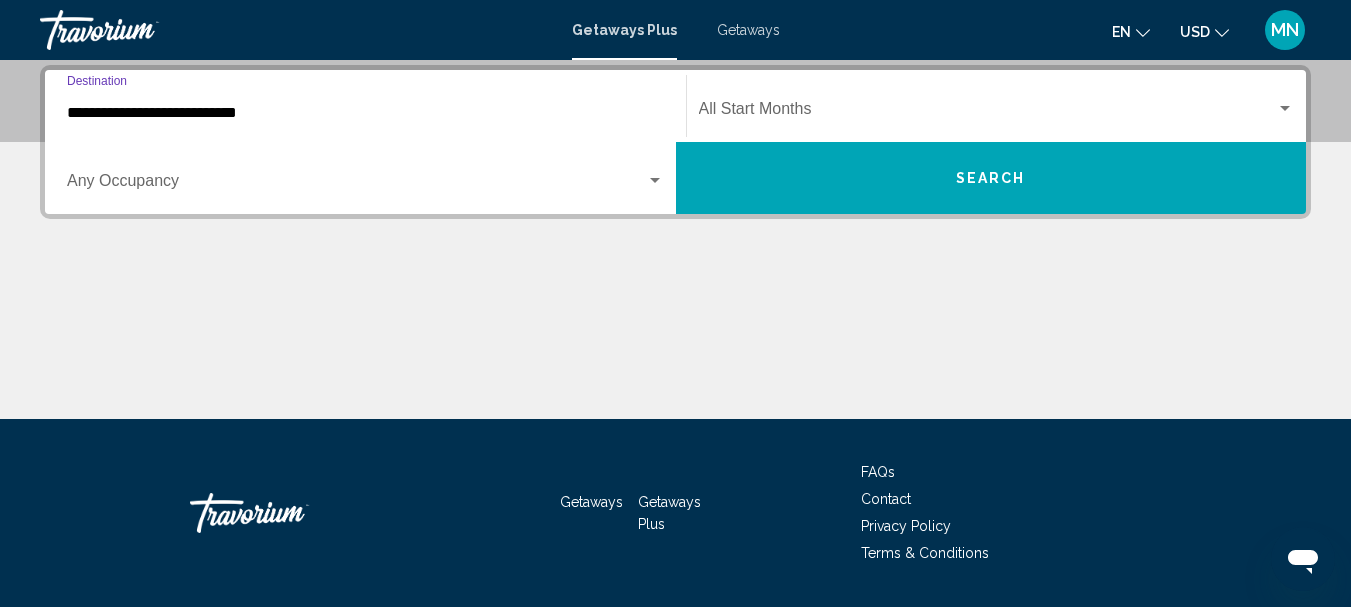click at bounding box center [988, 113] 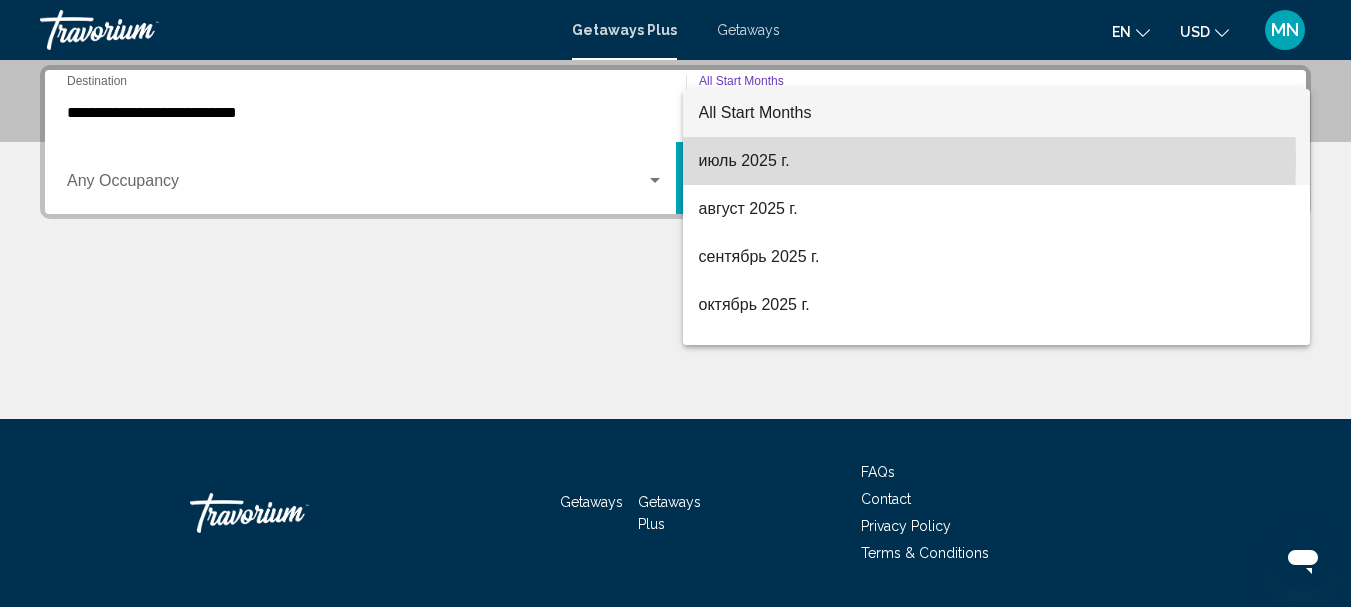 click on "июль 2025 г." at bounding box center [997, 161] 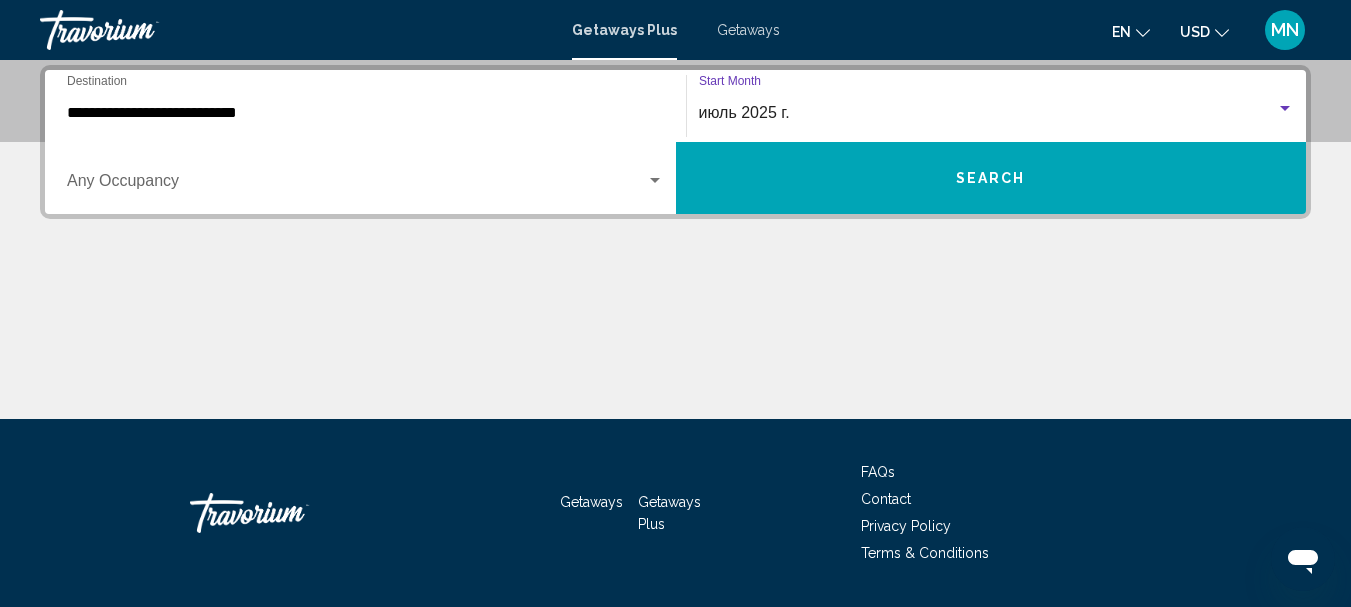 click on "Search" at bounding box center [991, 178] 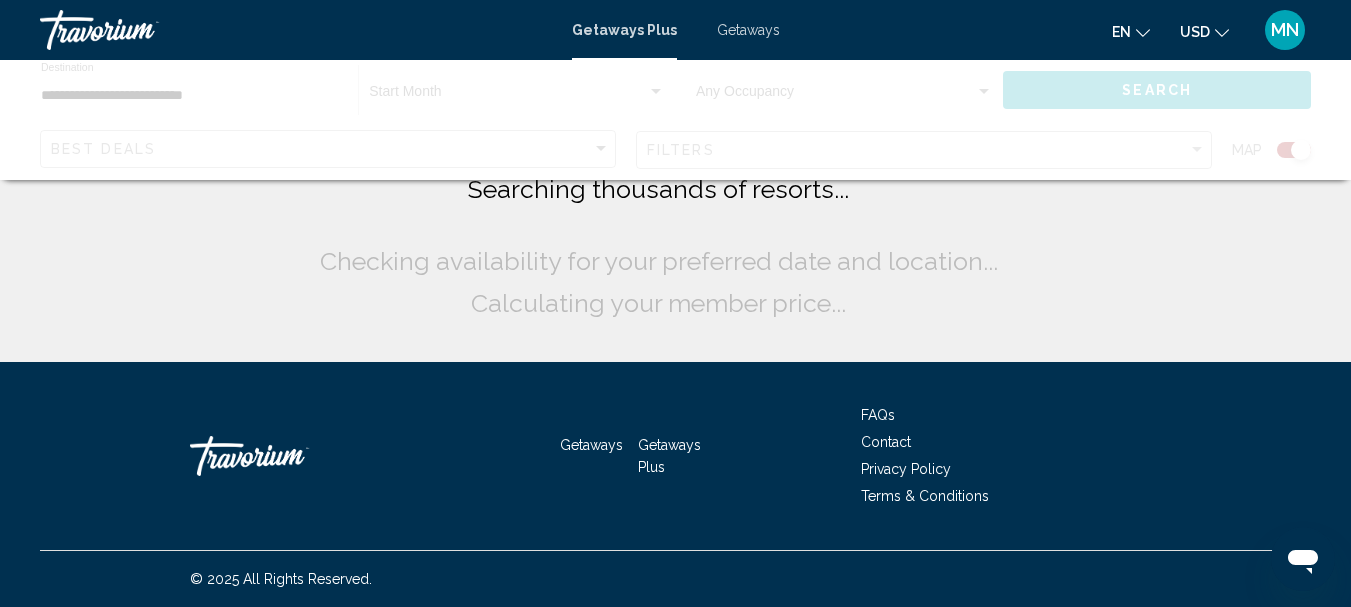 scroll, scrollTop: 0, scrollLeft: 0, axis: both 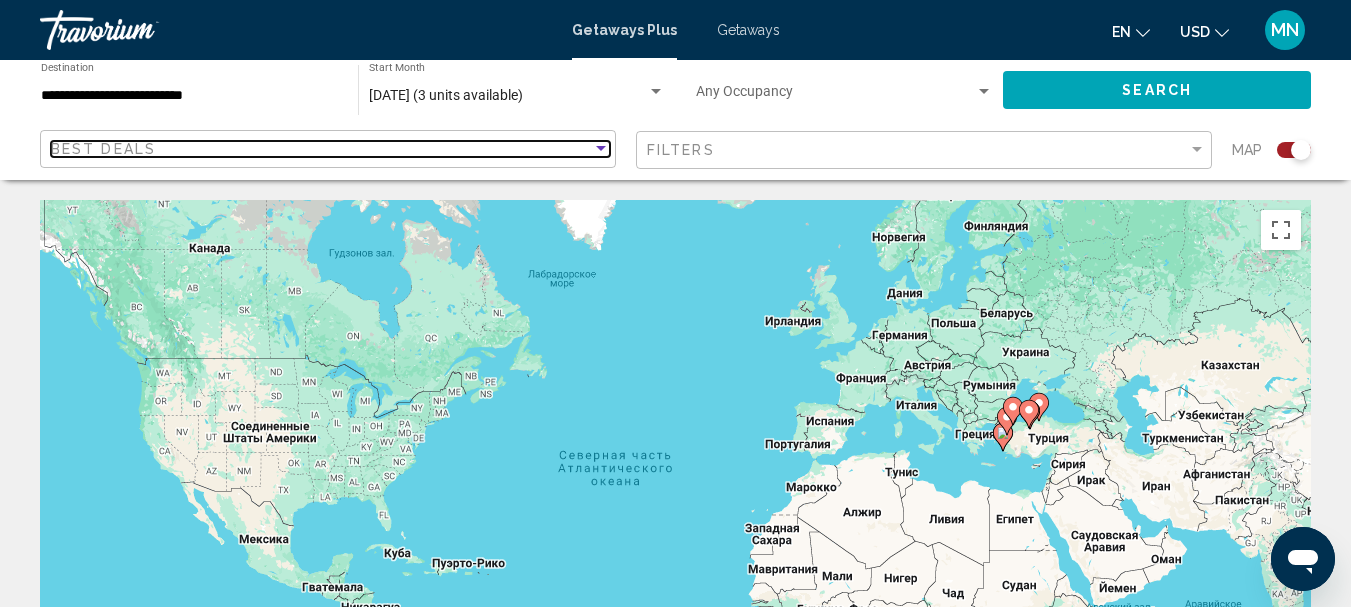 click on "Best Deals" at bounding box center [321, 149] 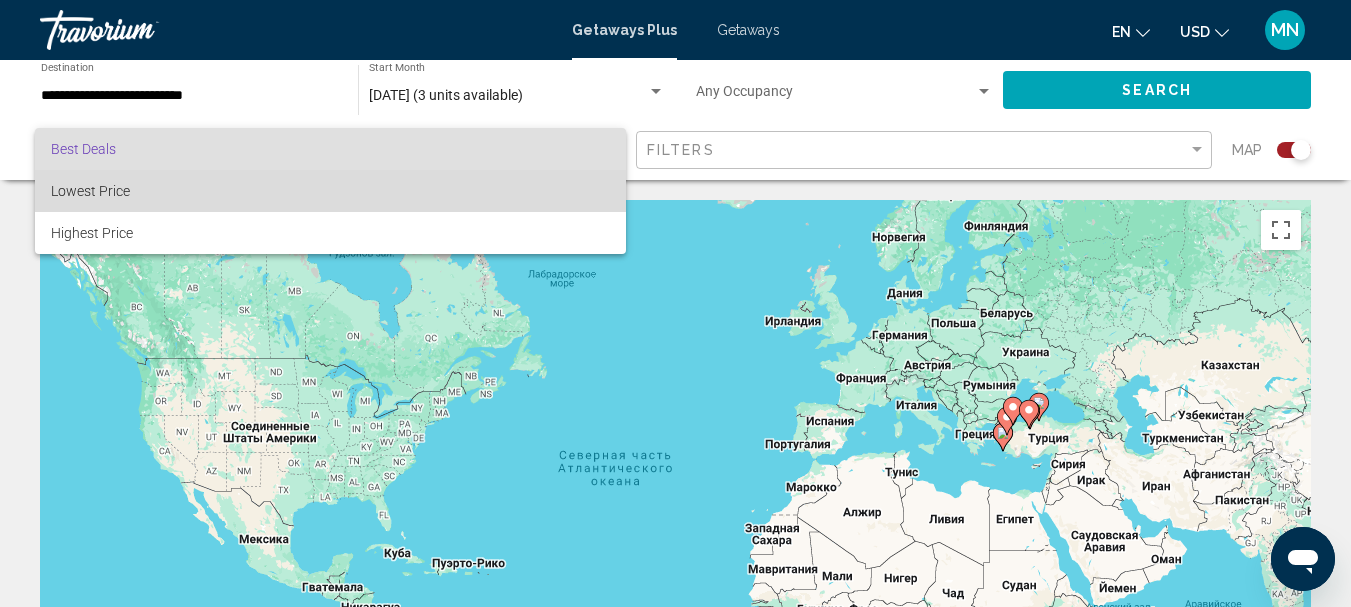 click on "Lowest Price" at bounding box center [330, 191] 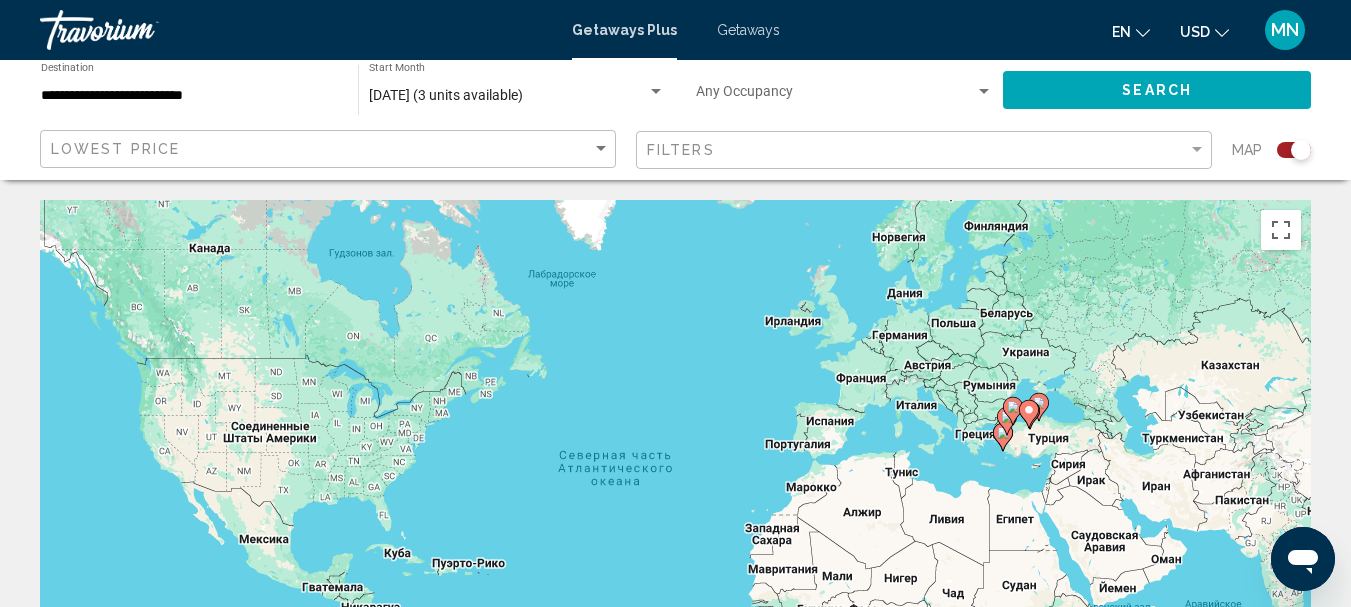 click on "Filters" 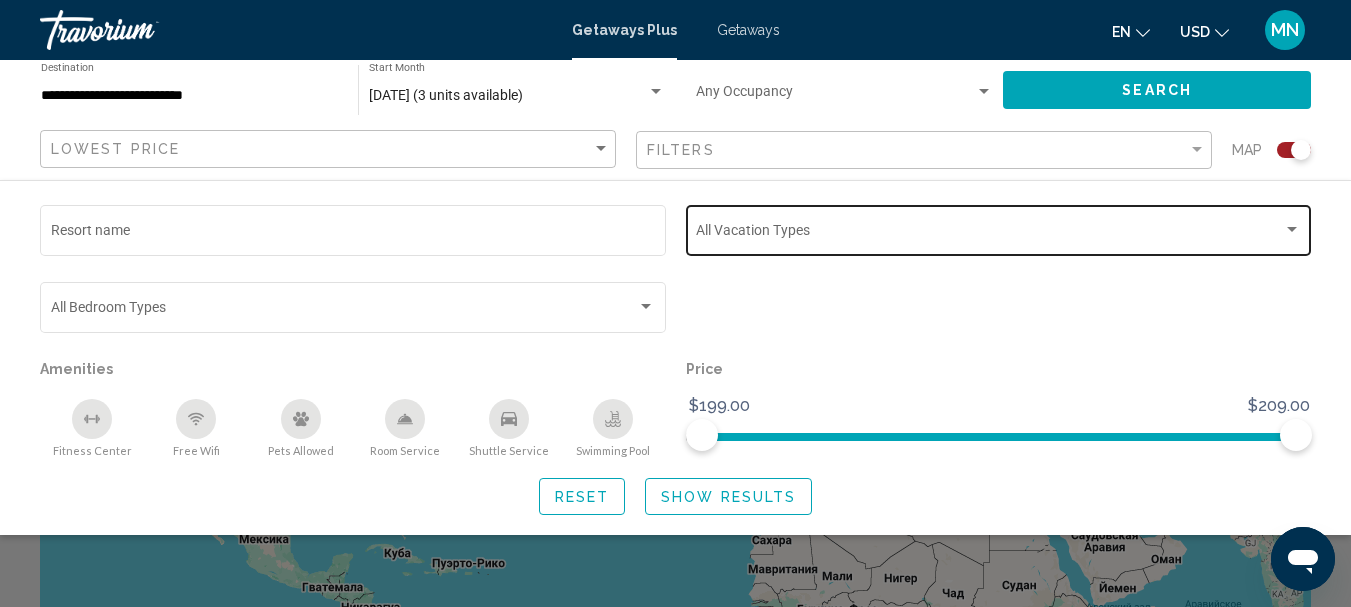 click at bounding box center (989, 234) 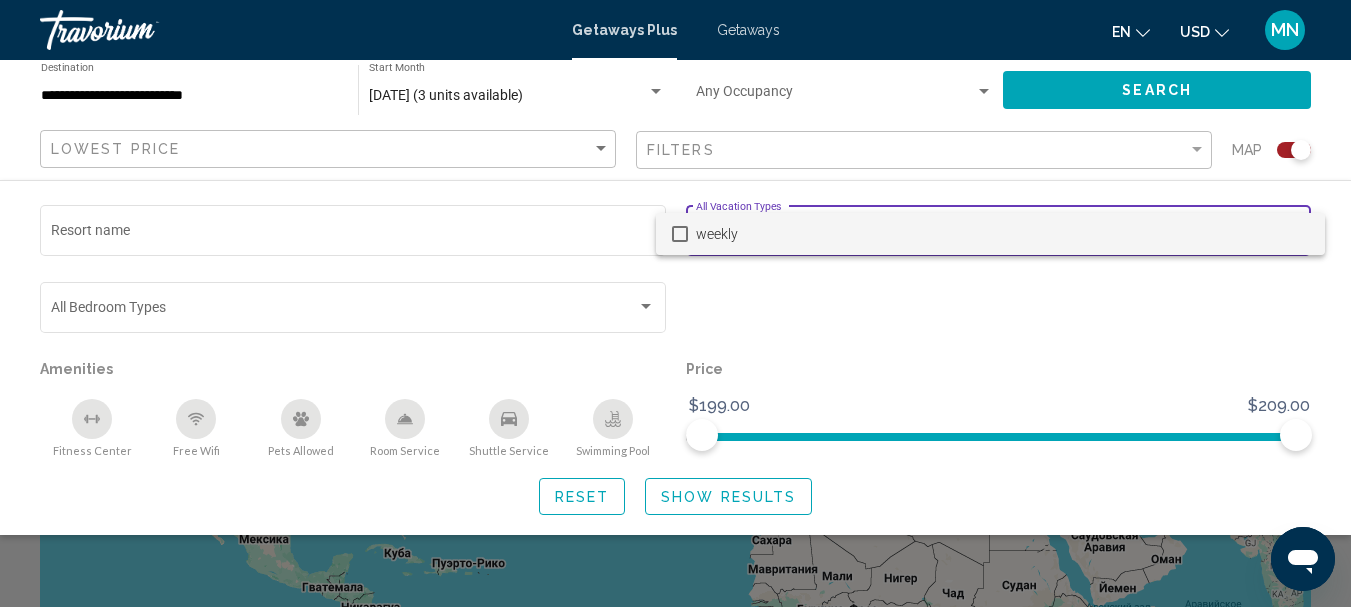 click on "weekly" at bounding box center (1002, 234) 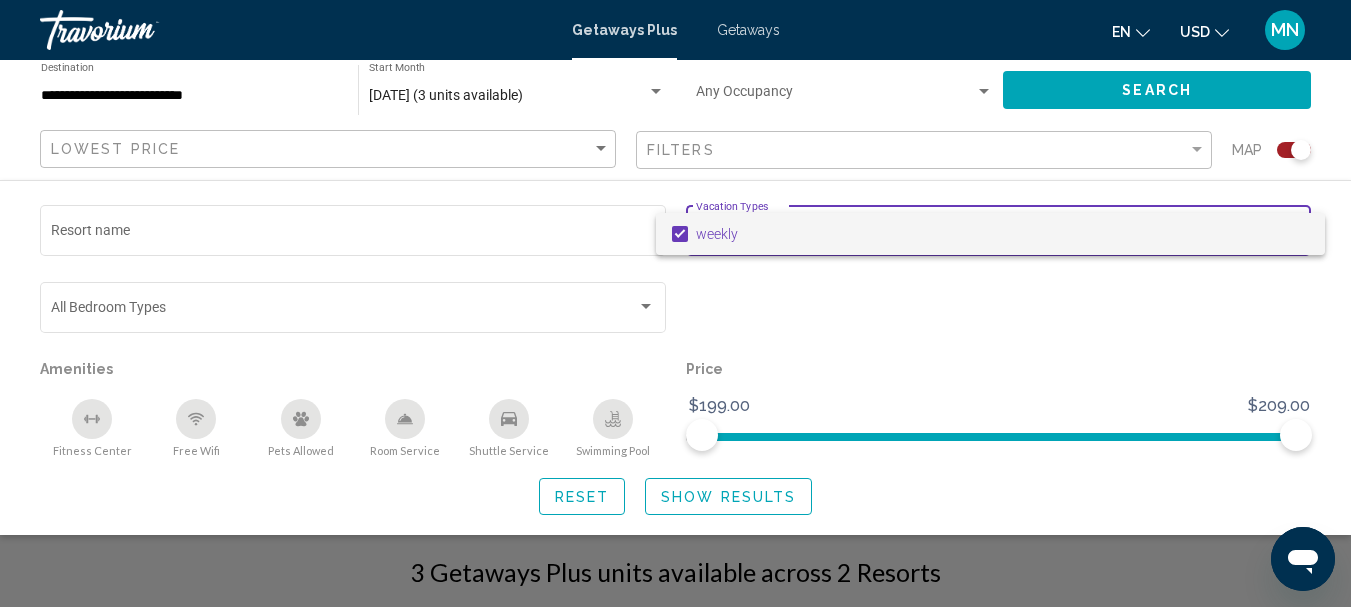 scroll, scrollTop: 300, scrollLeft: 0, axis: vertical 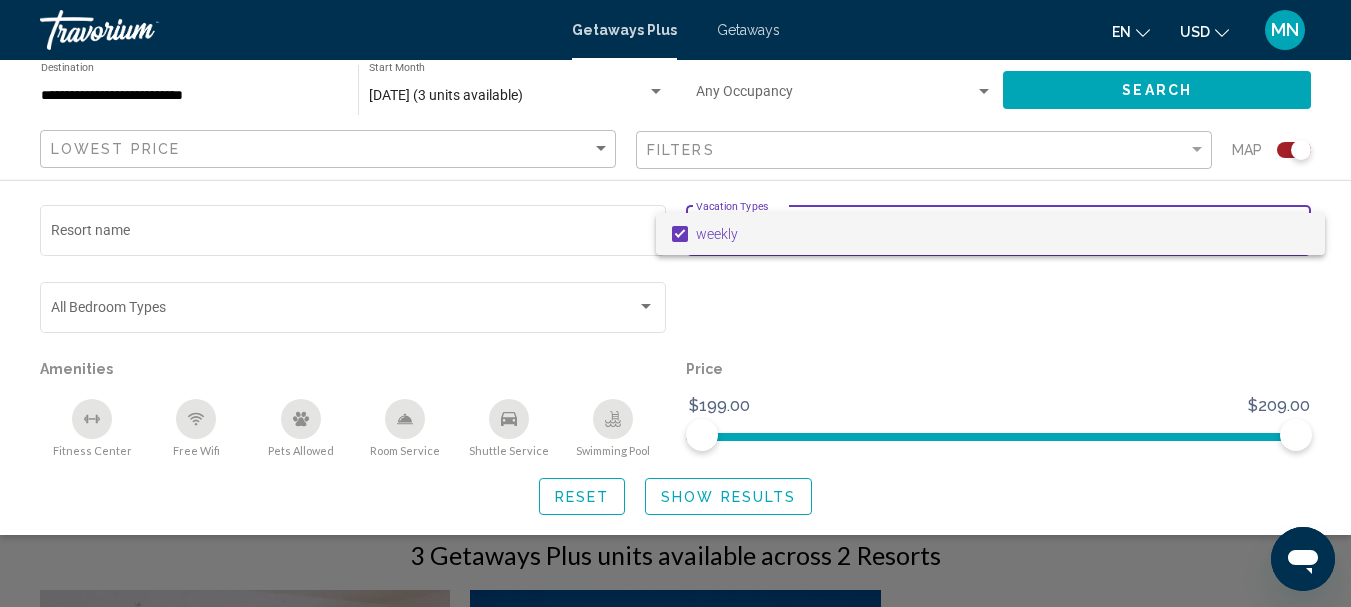 click at bounding box center [675, 303] 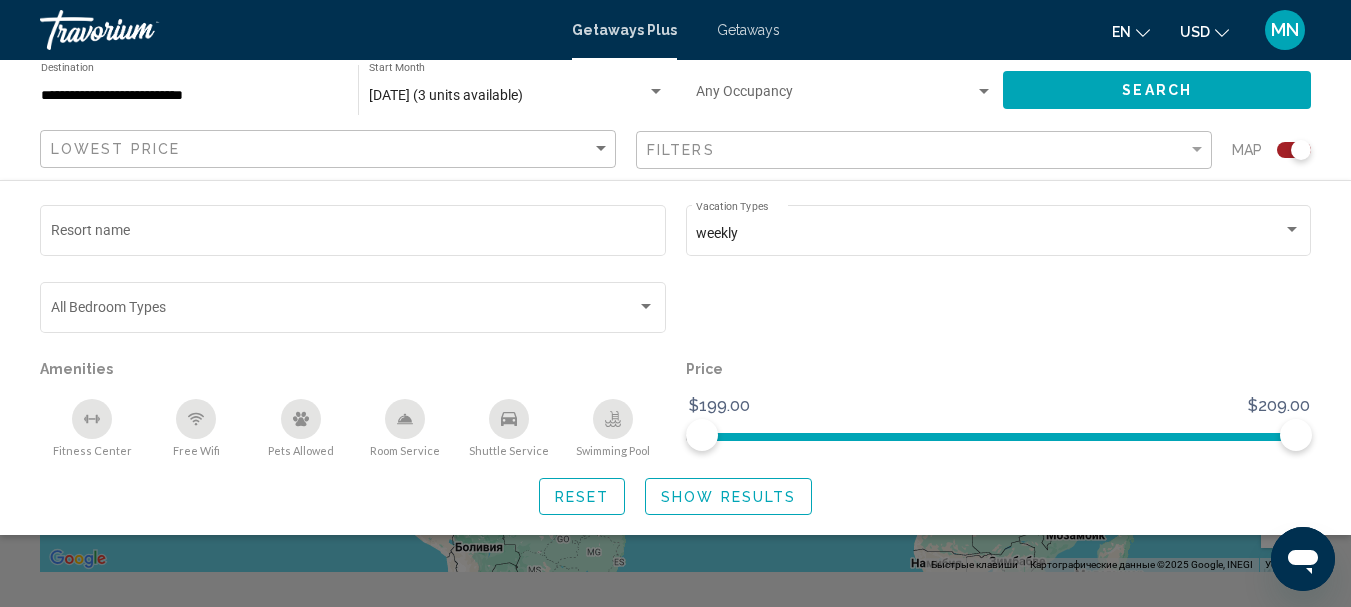 scroll, scrollTop: 200, scrollLeft: 0, axis: vertical 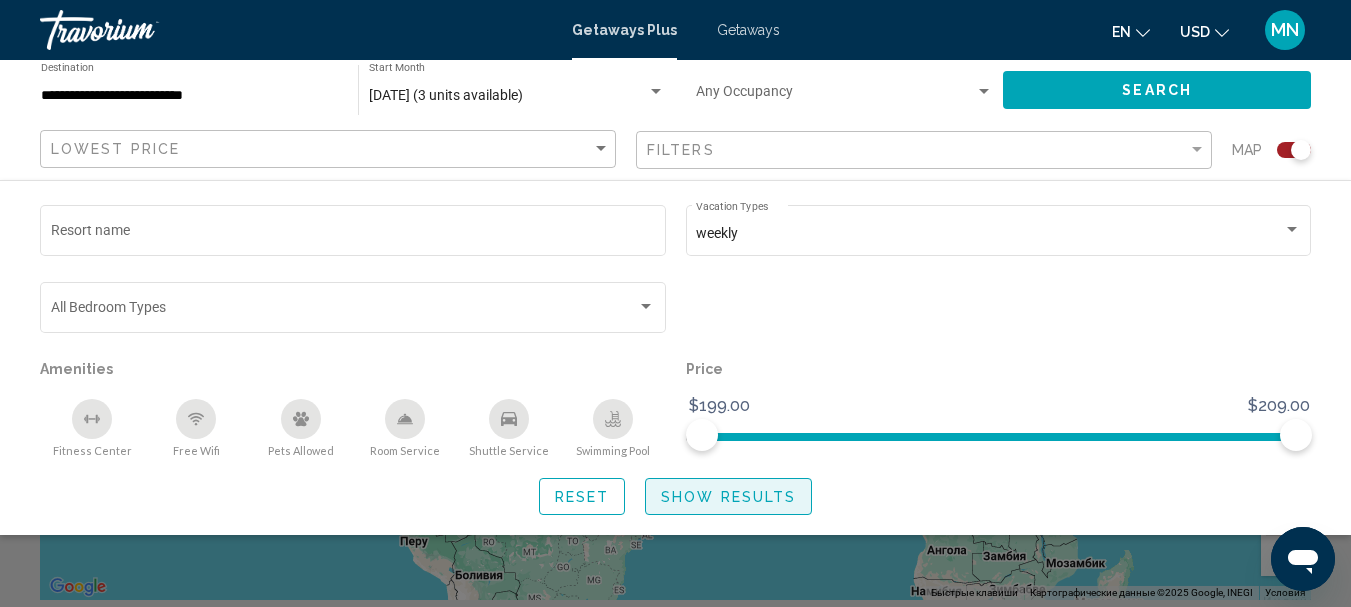 click on "Show Results" 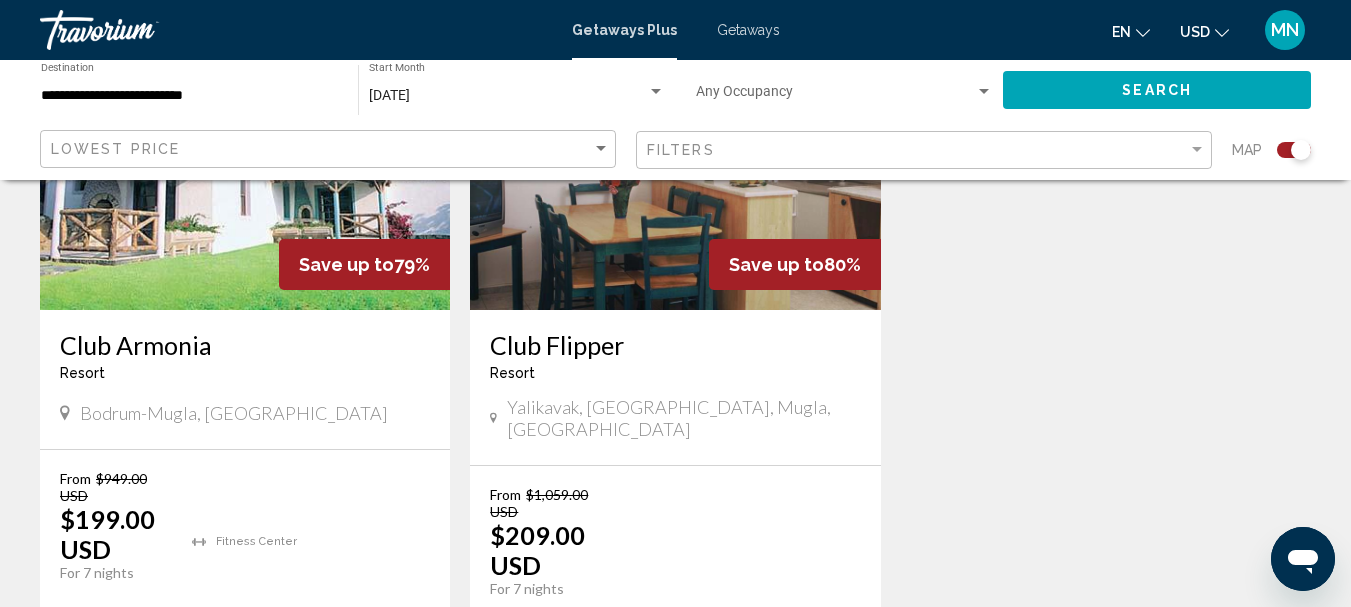 scroll, scrollTop: 1000, scrollLeft: 0, axis: vertical 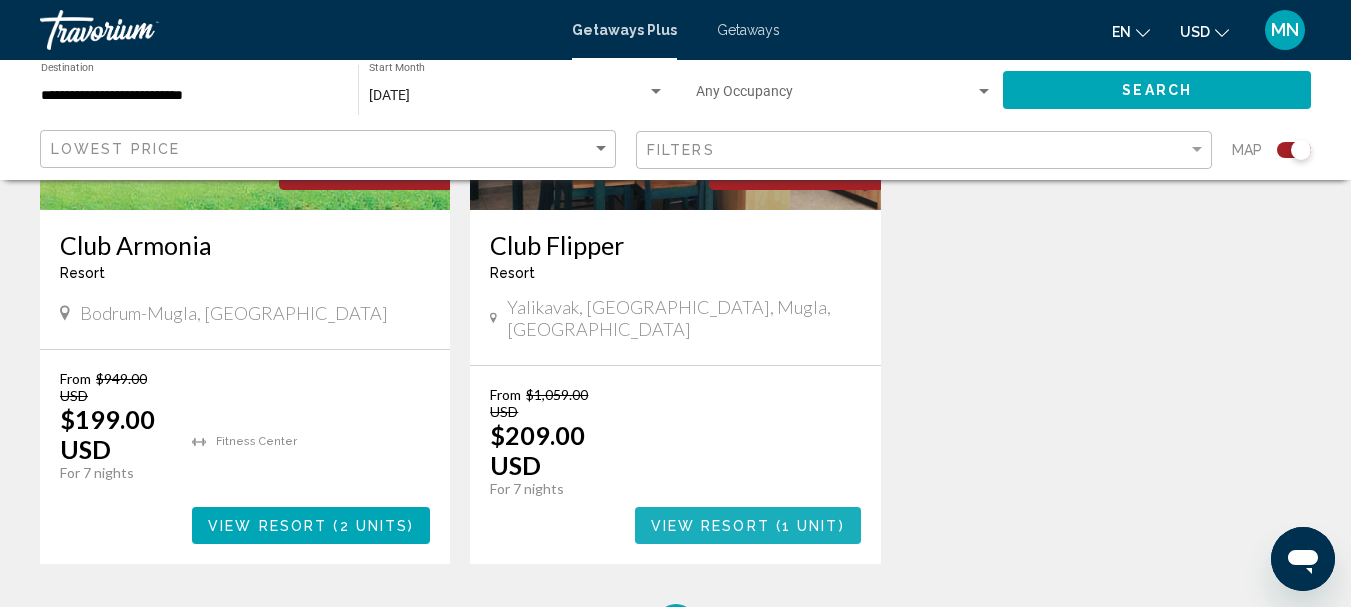 click on "View Resort" at bounding box center (710, 526) 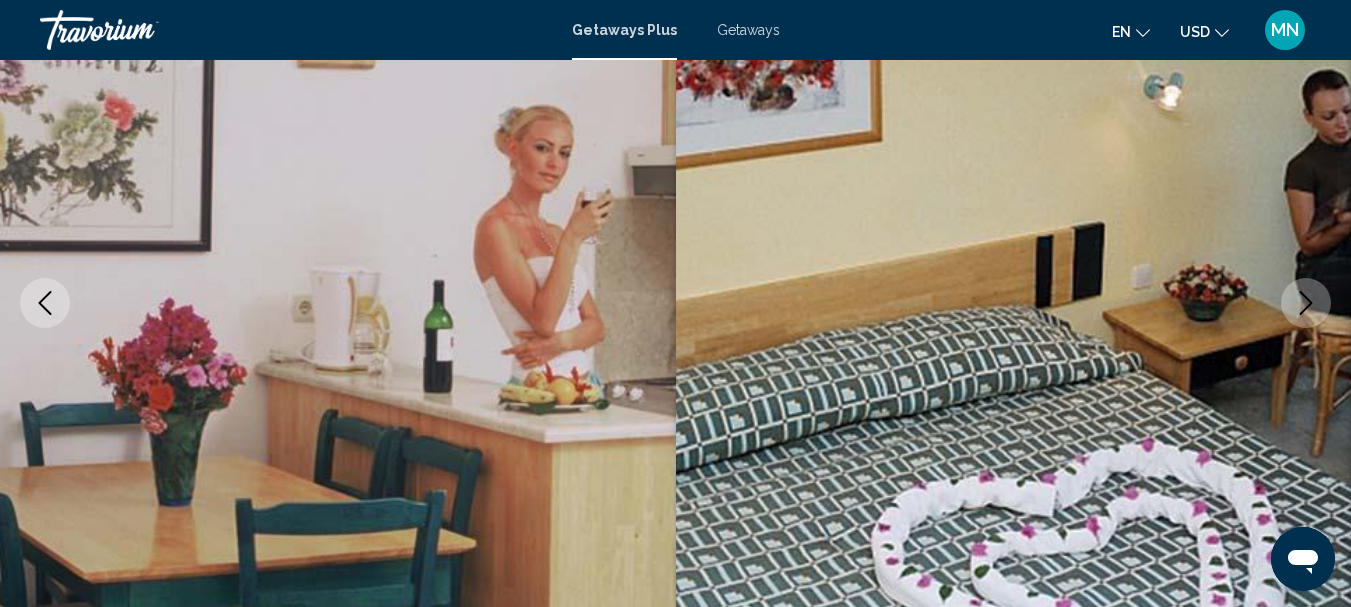 scroll, scrollTop: 2603, scrollLeft: 0, axis: vertical 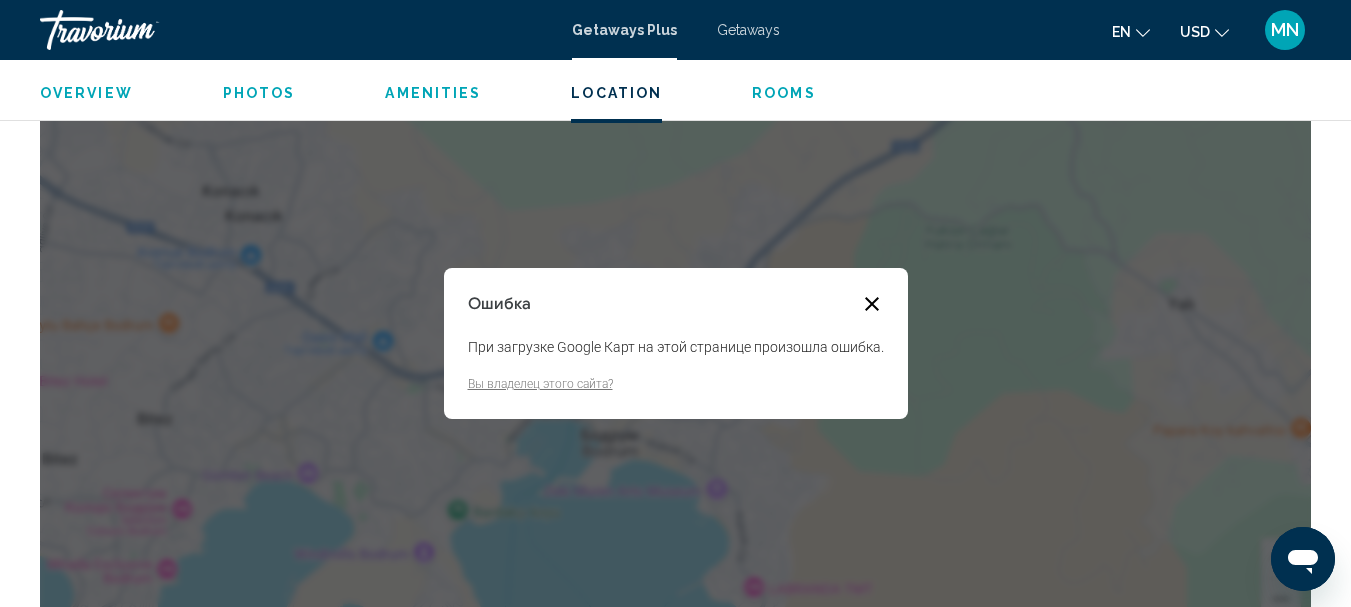 click at bounding box center (872, 304) 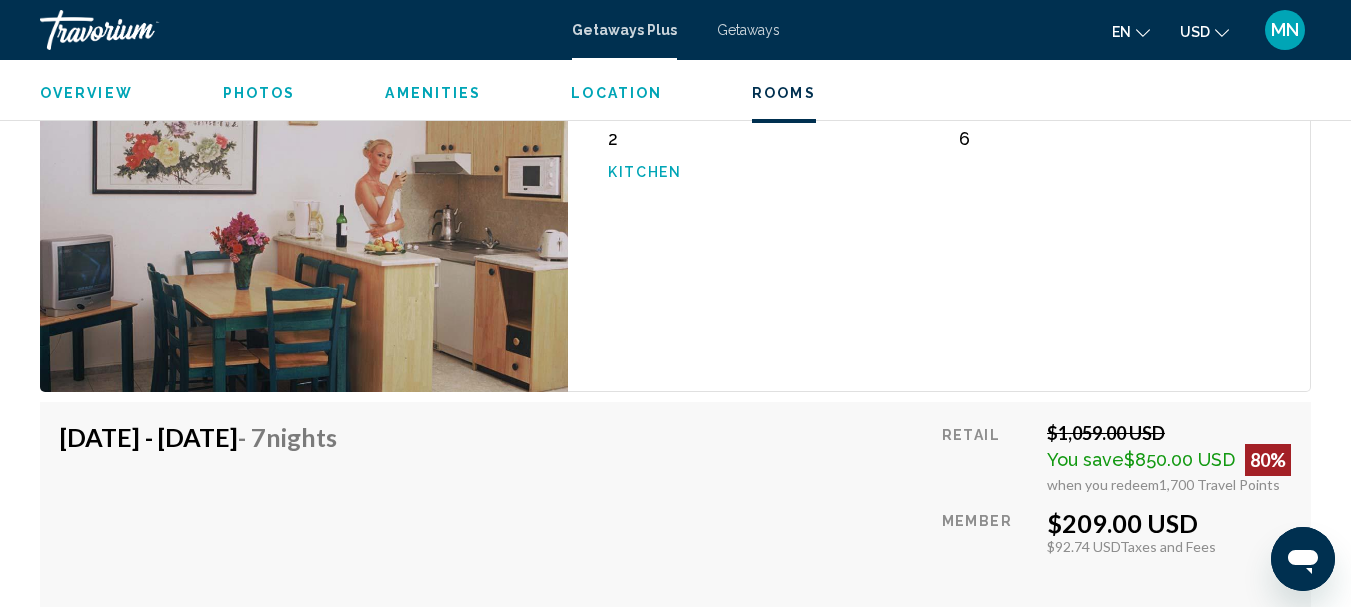 scroll, scrollTop: 3132, scrollLeft: 0, axis: vertical 